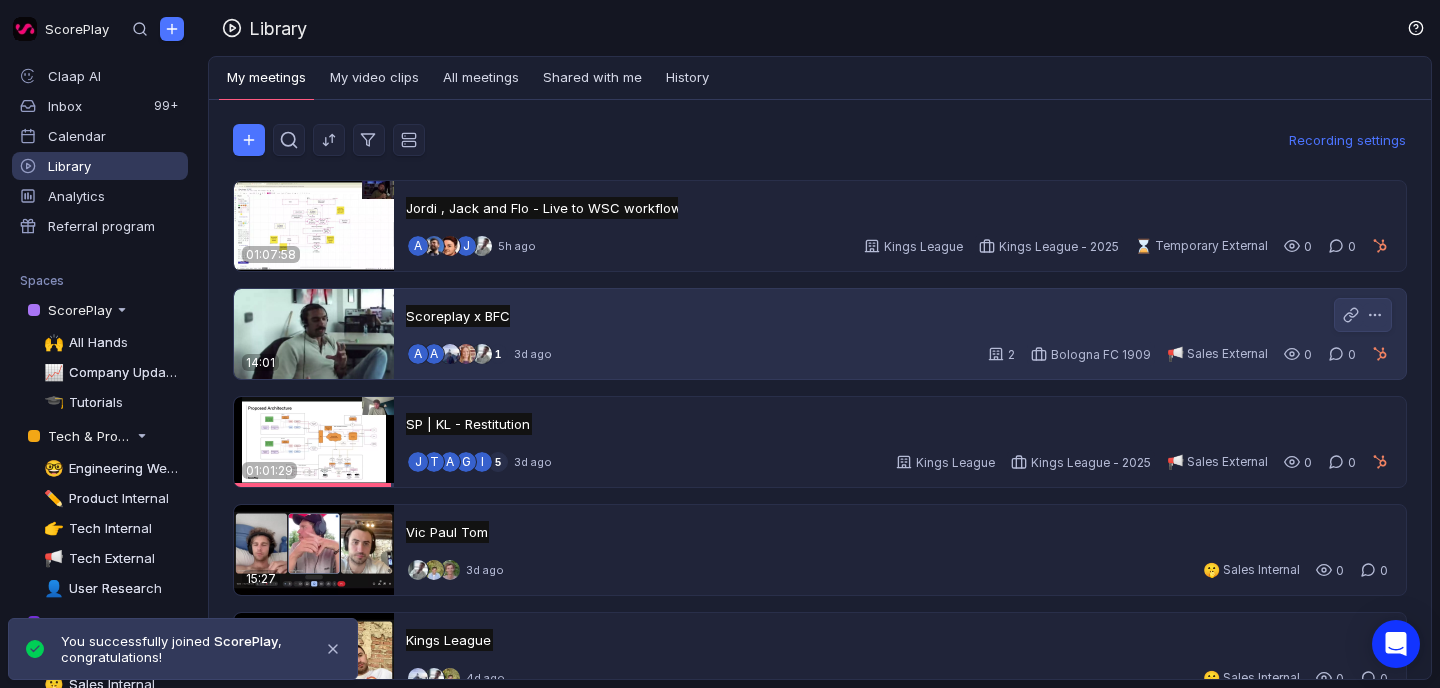 scroll, scrollTop: 0, scrollLeft: 0, axis: both 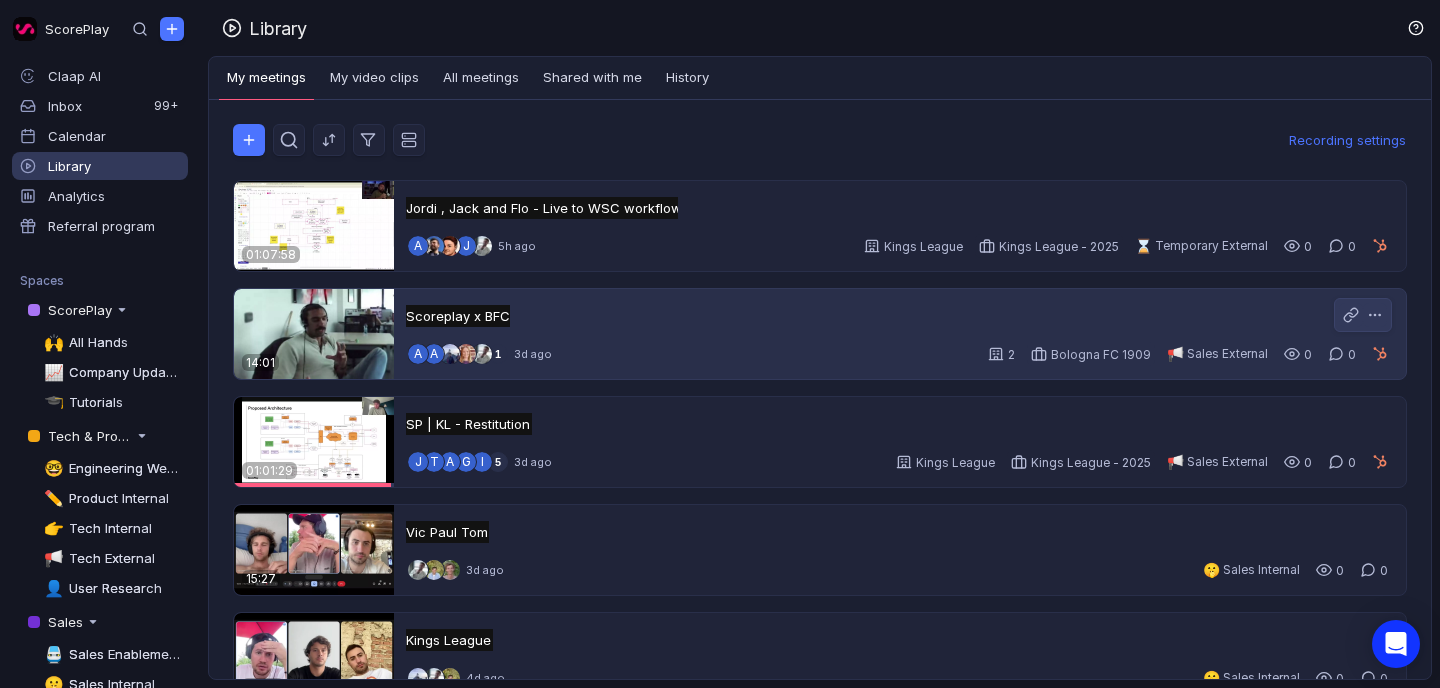 click at bounding box center (314, 334) 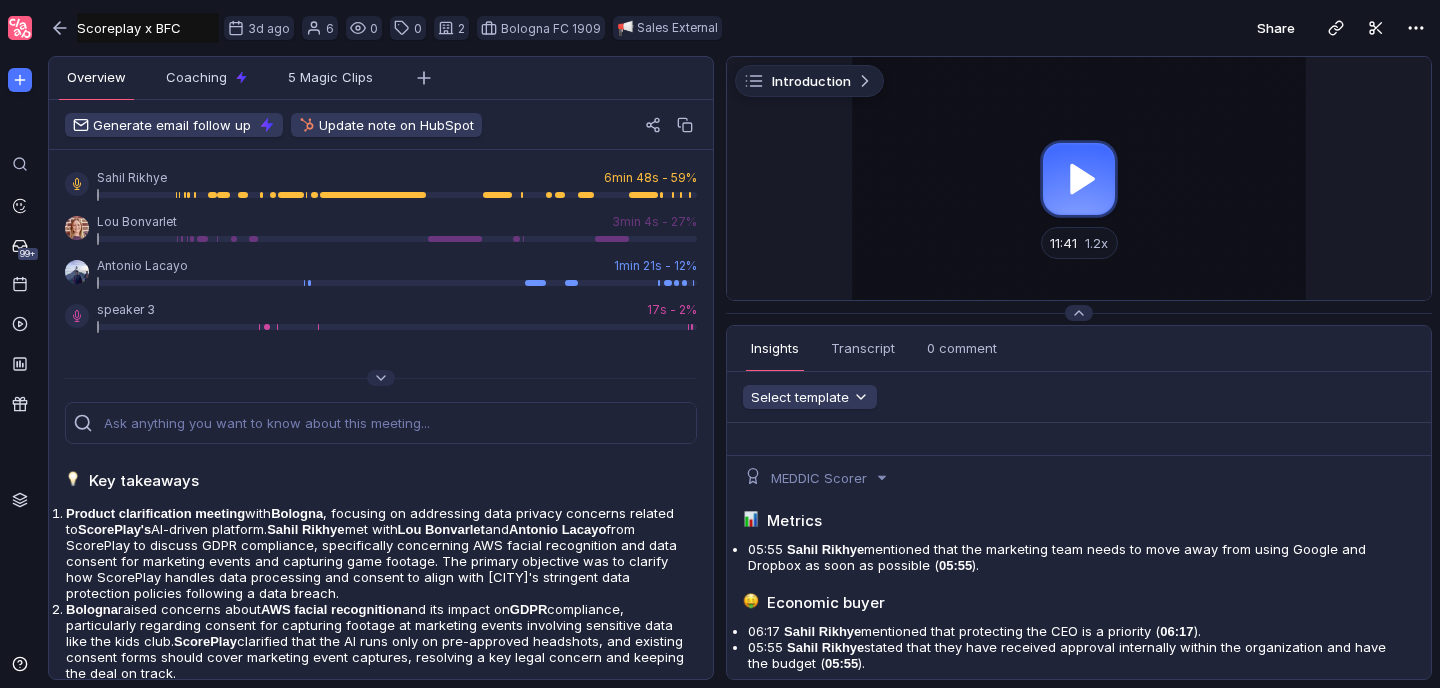 click at bounding box center [1079, 178] 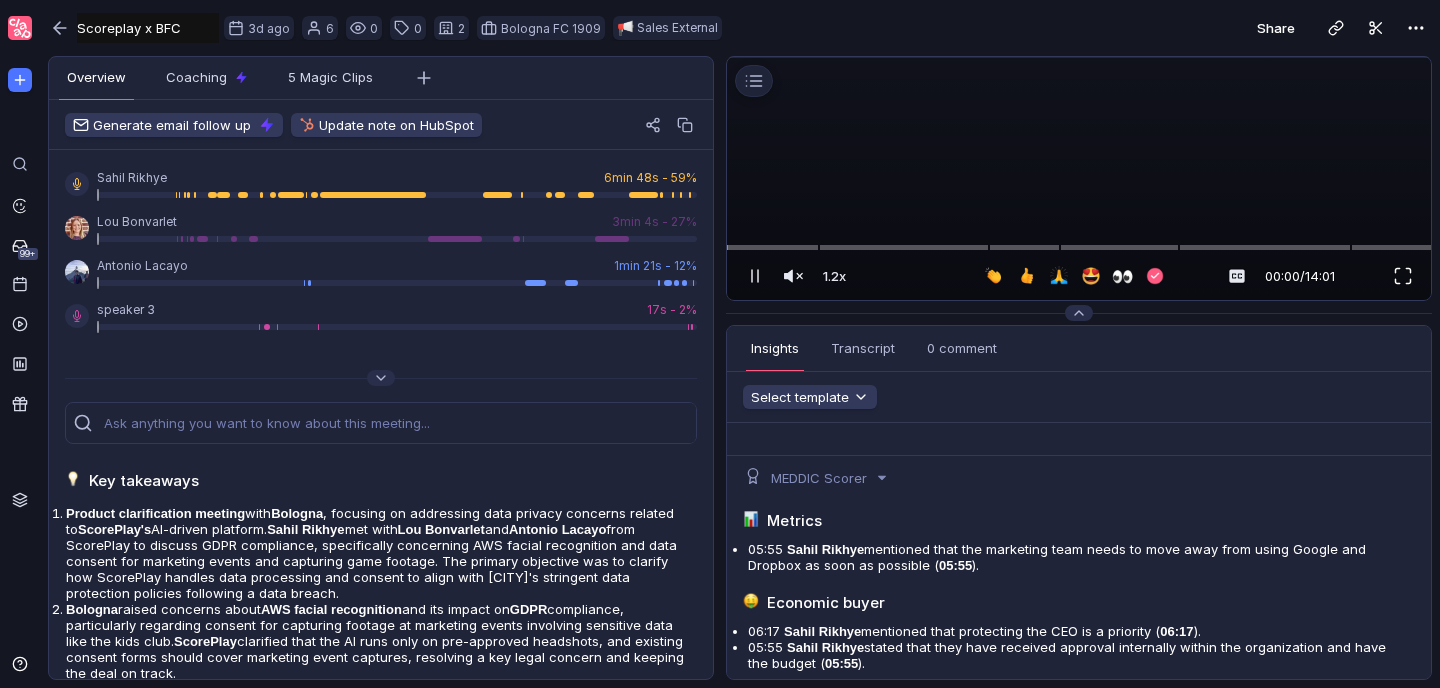 click at bounding box center [1403, 276] 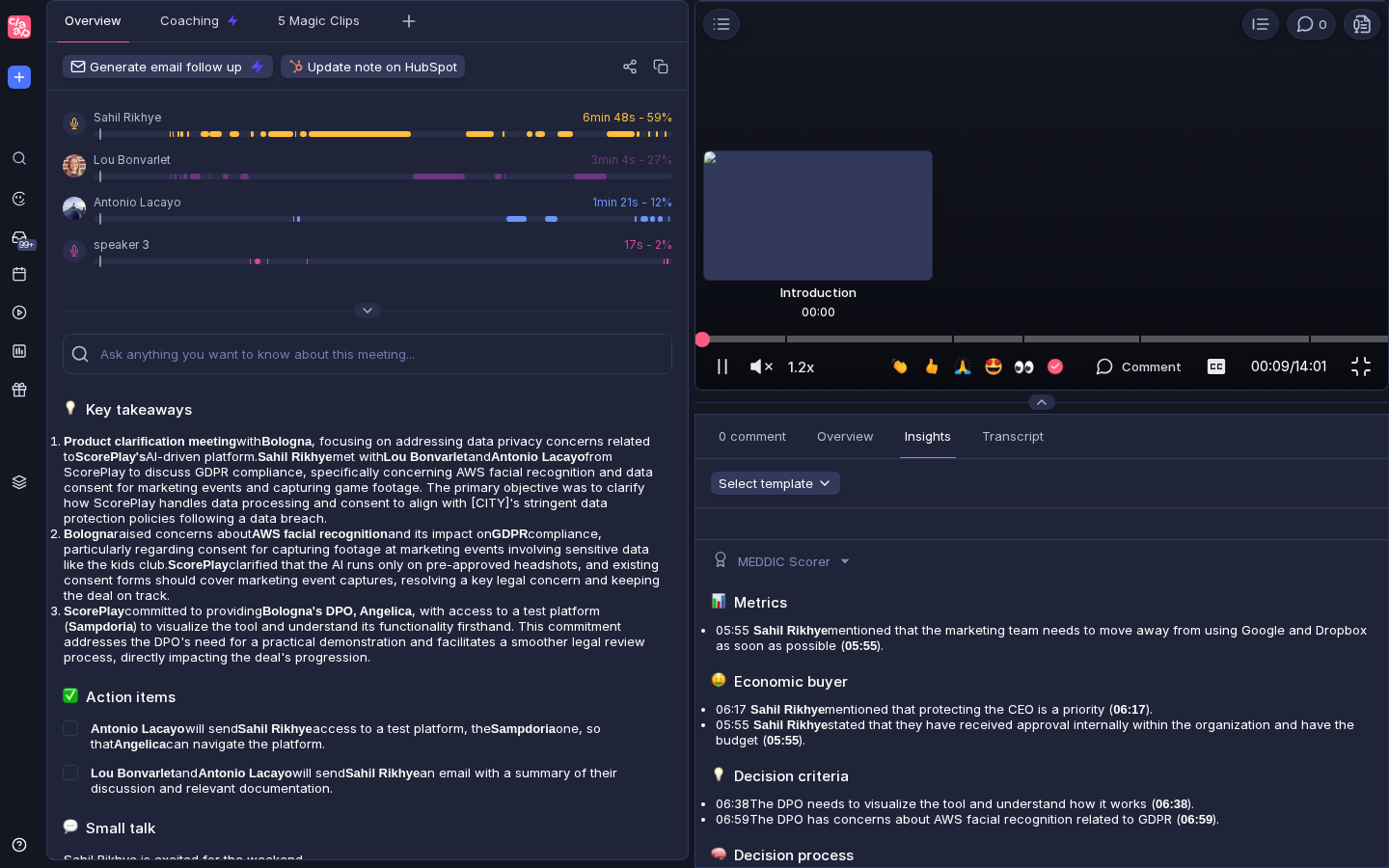 click on "Introduction 0 Loading... 1.2x 1.2x Comment 00:09  /  14:01" at bounding box center [1042, 195] 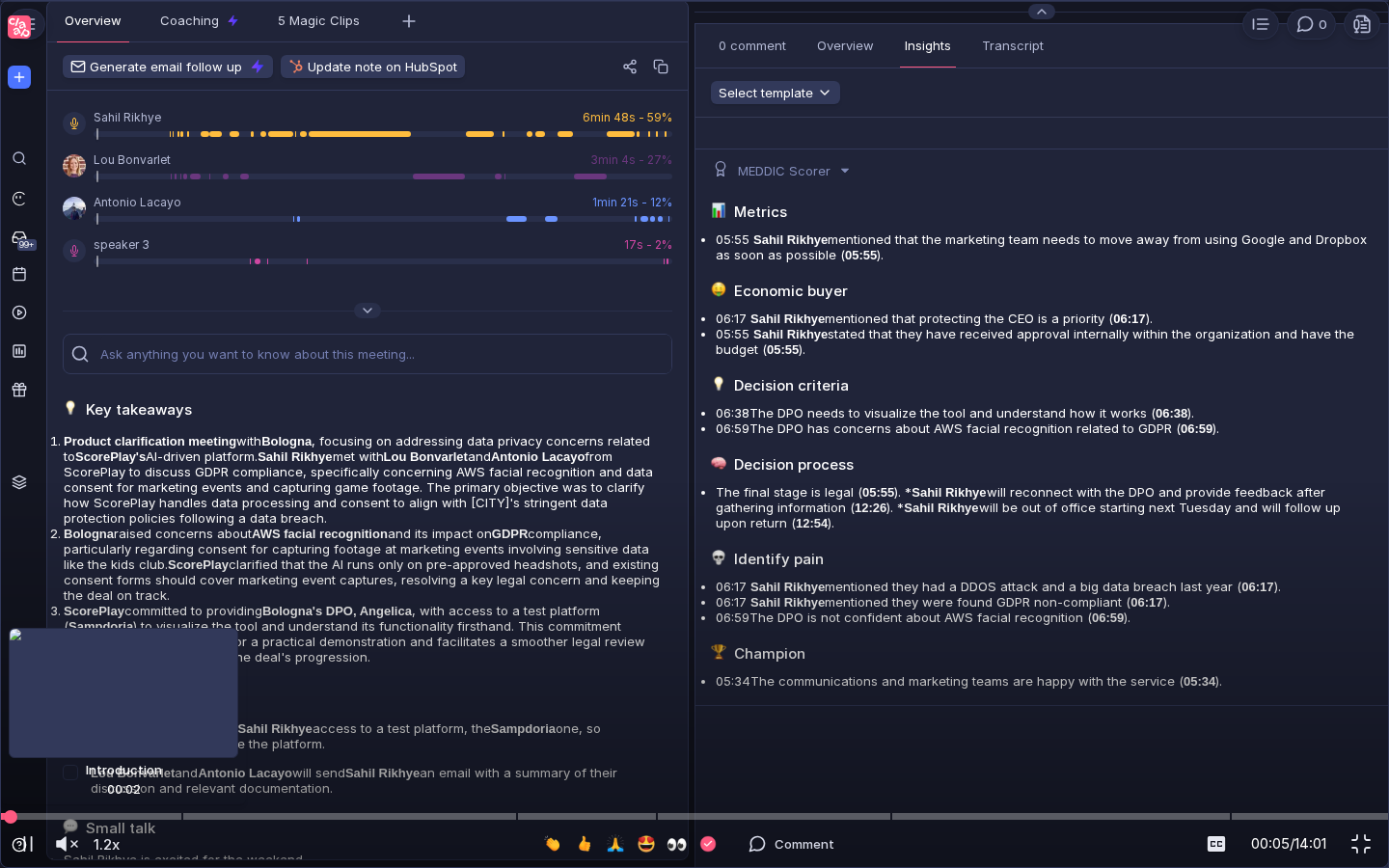 click at bounding box center (11, 817) 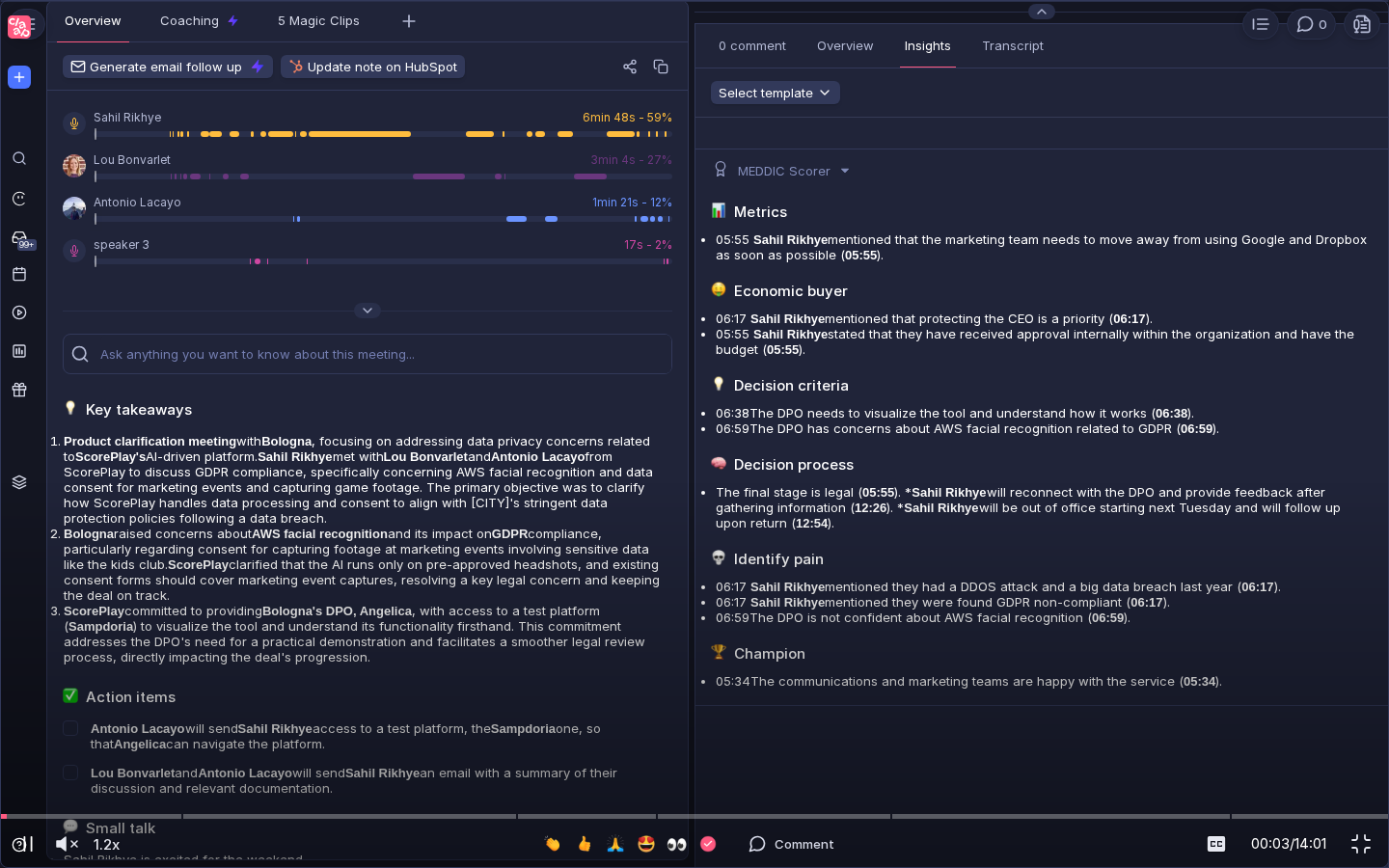 click at bounding box center (28, 844) 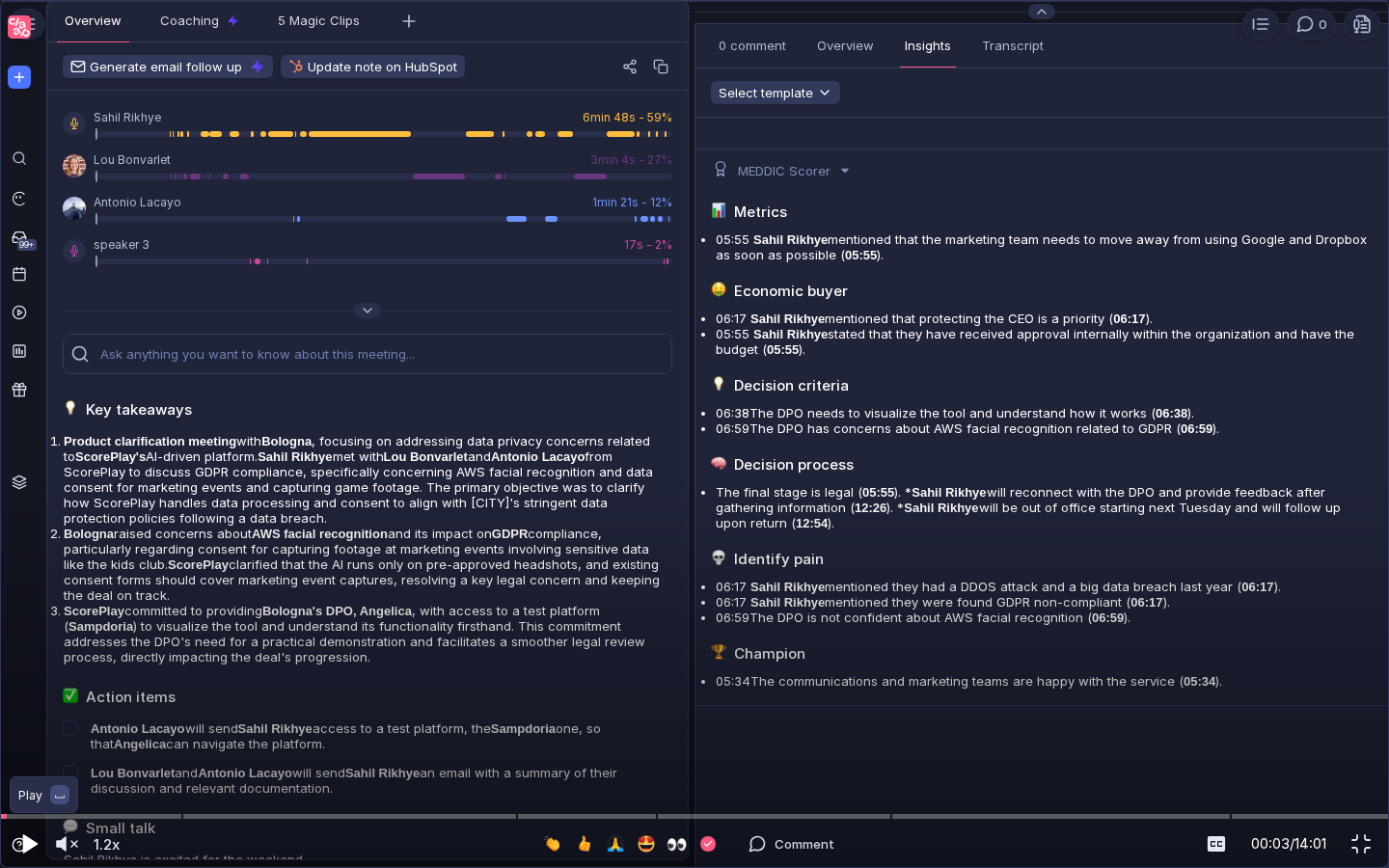 click at bounding box center [30, 844] 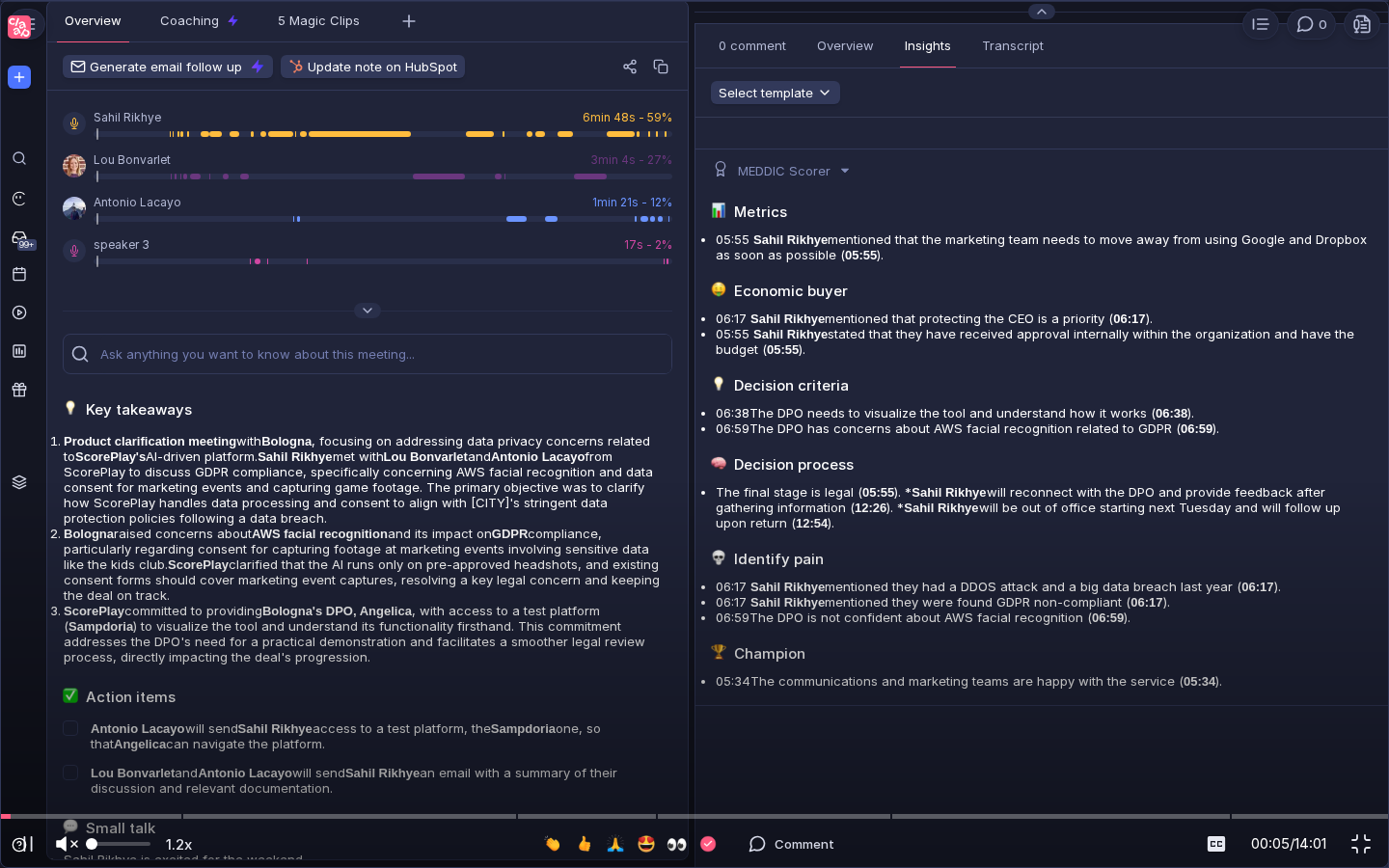 click at bounding box center (67, 844) 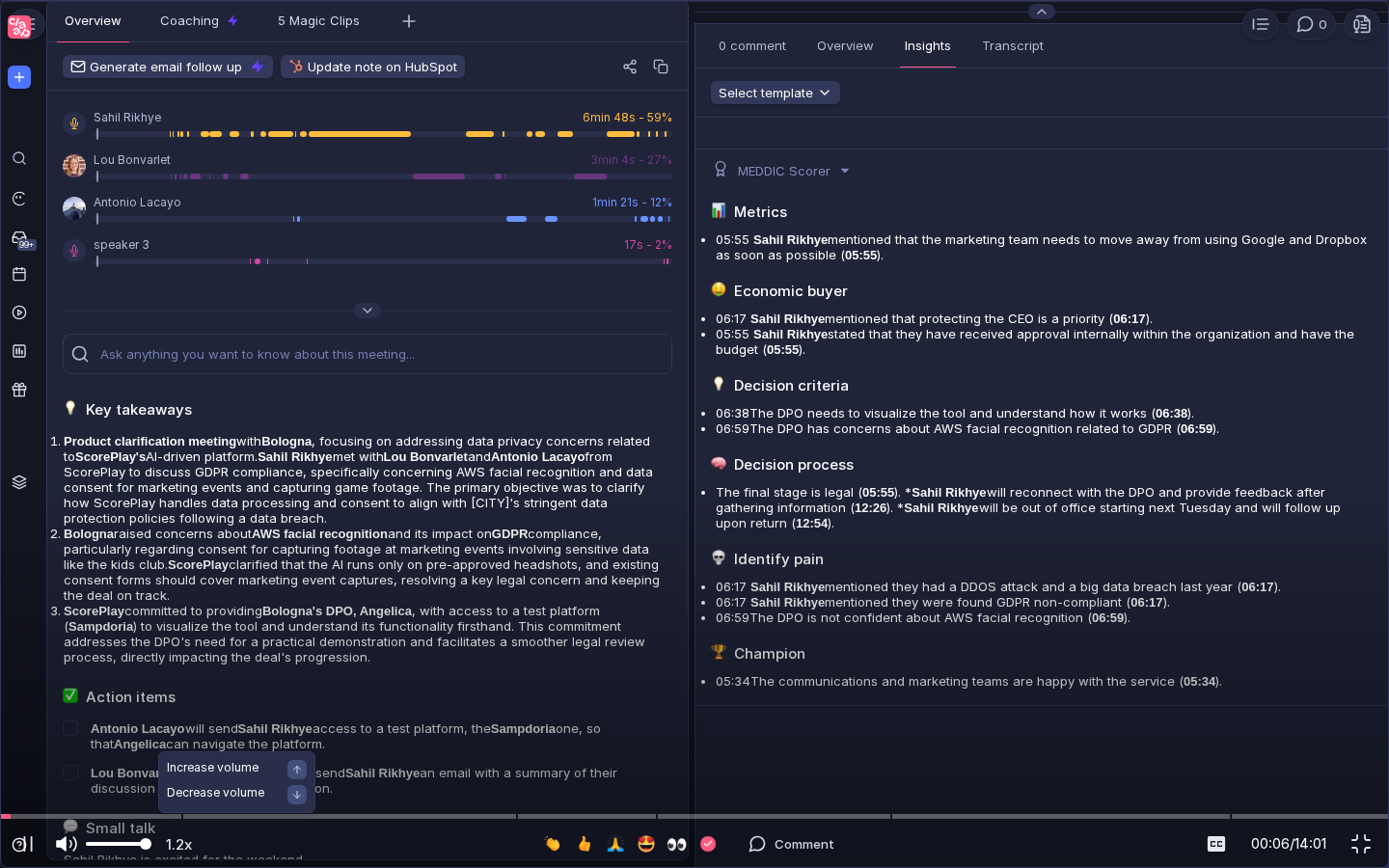 click at bounding box center [118, 844] 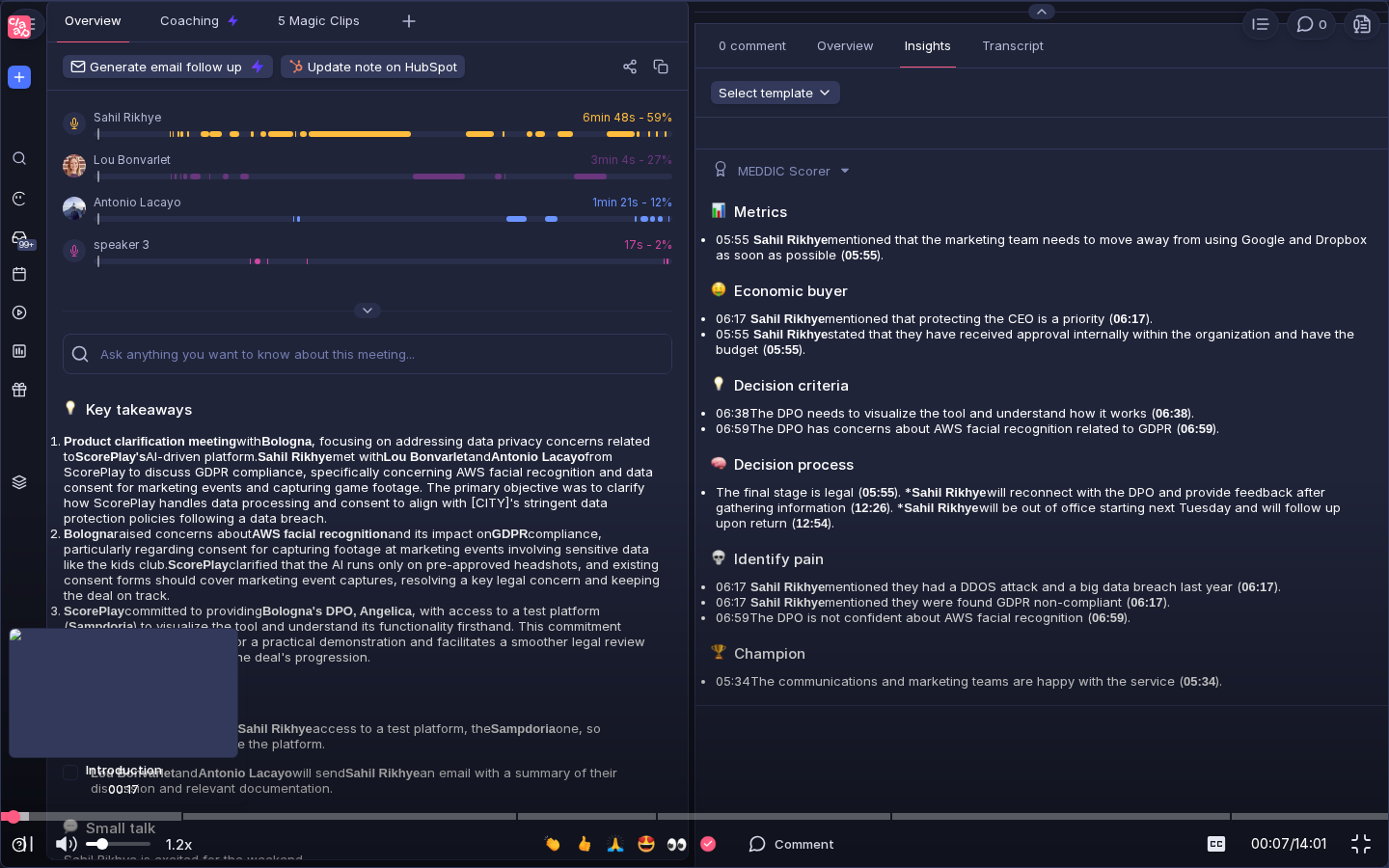 click at bounding box center (694, 816) 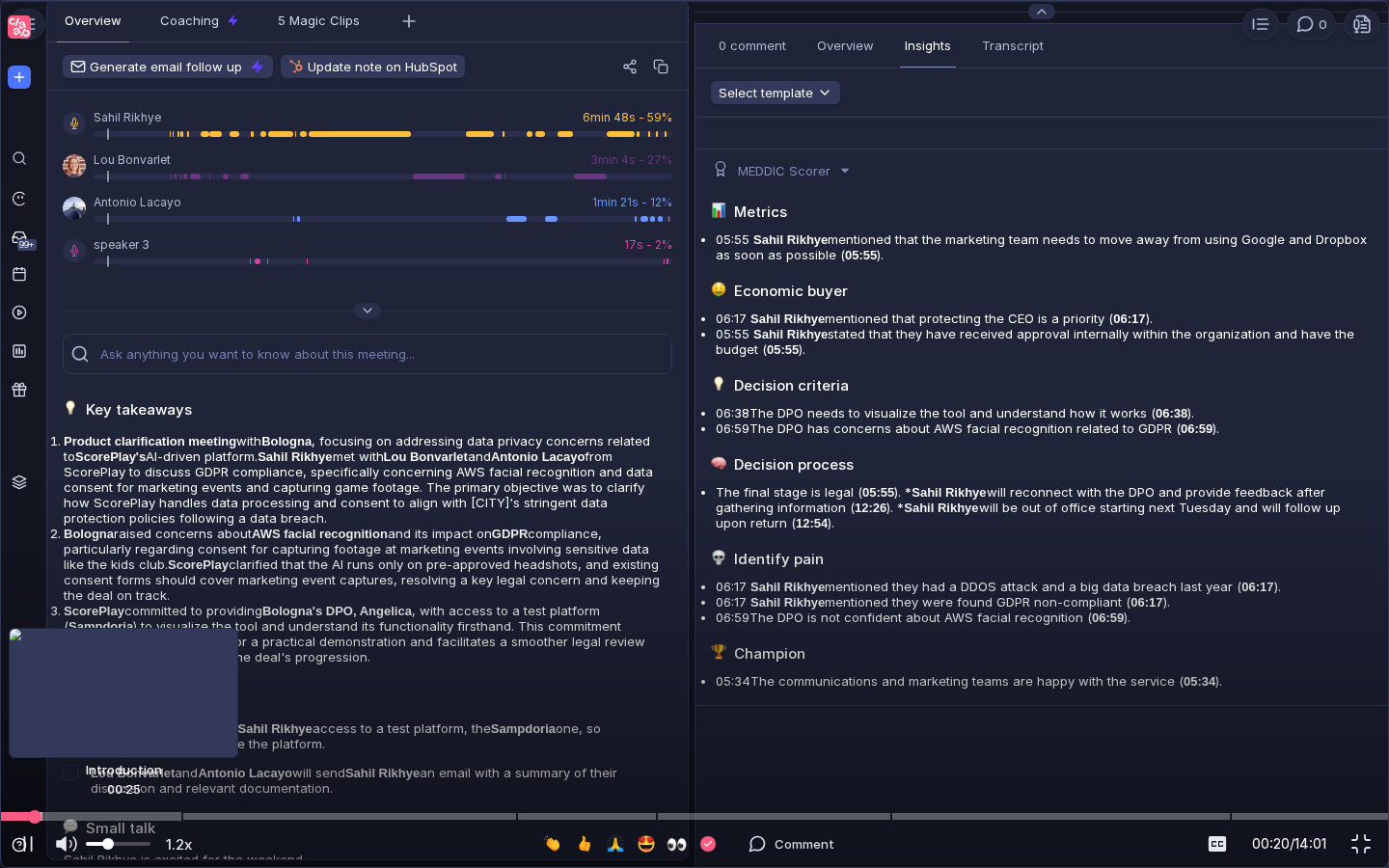 click at bounding box center [694, 816] 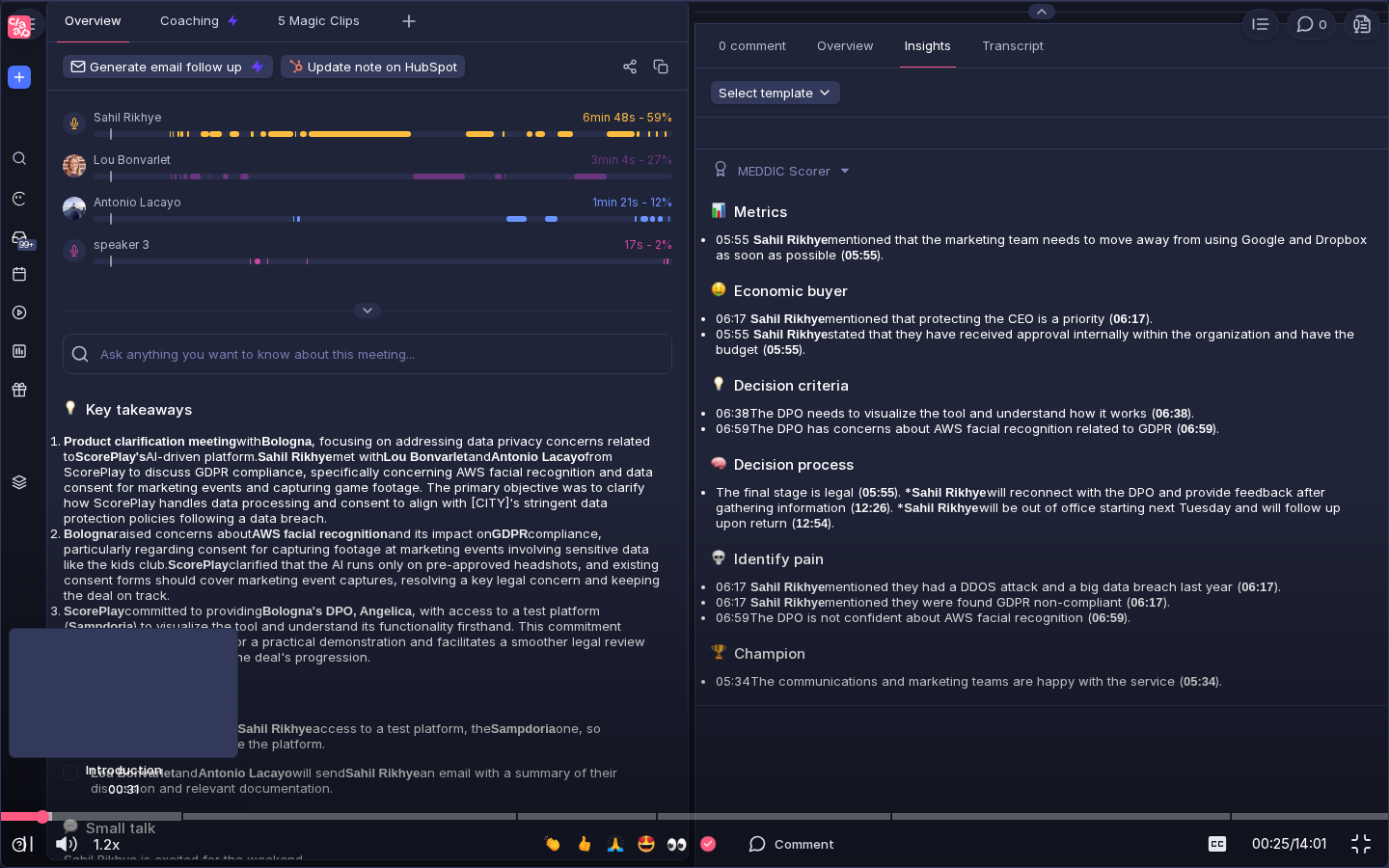 click at bounding box center [694, 816] 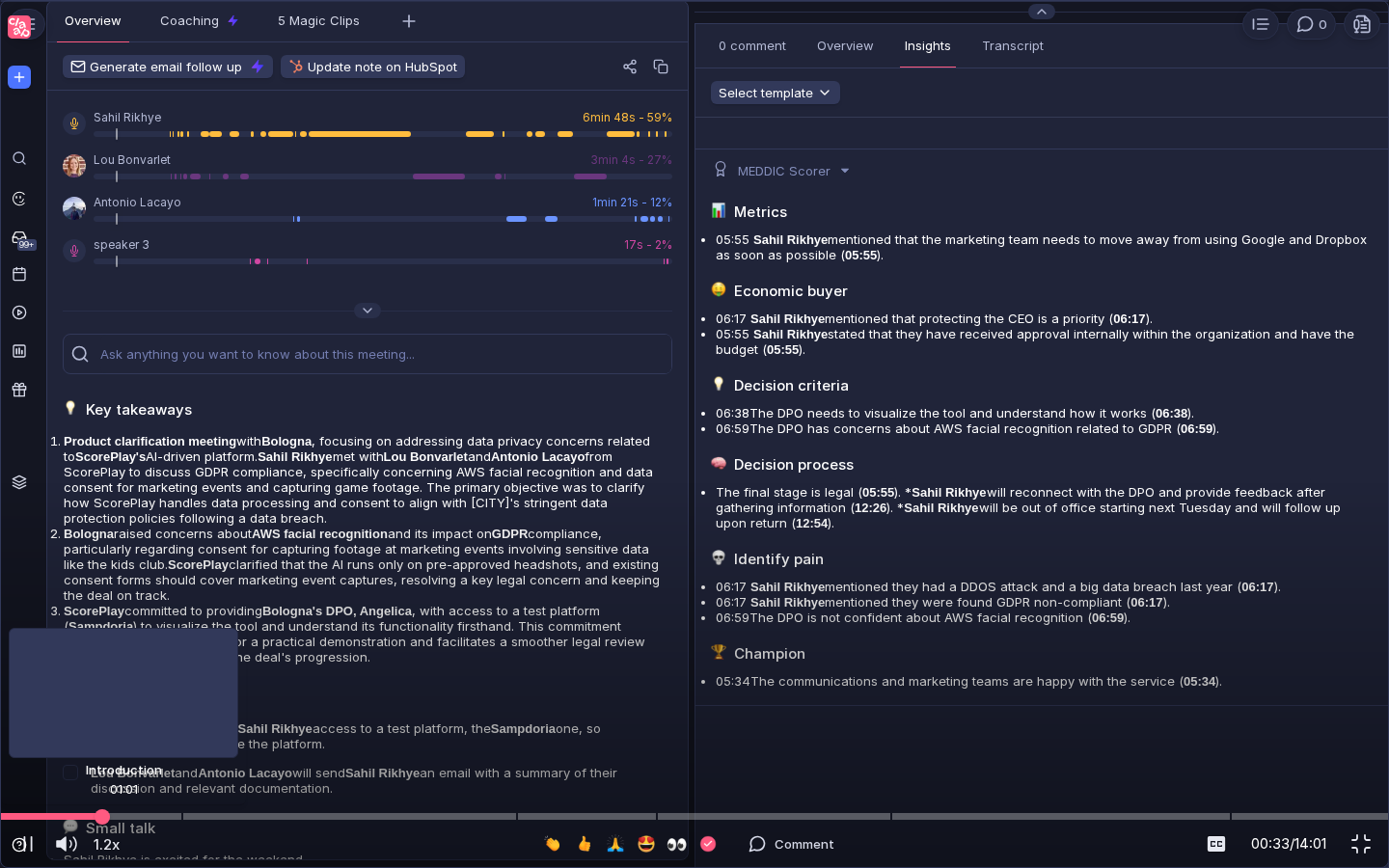 click at bounding box center [694, 816] 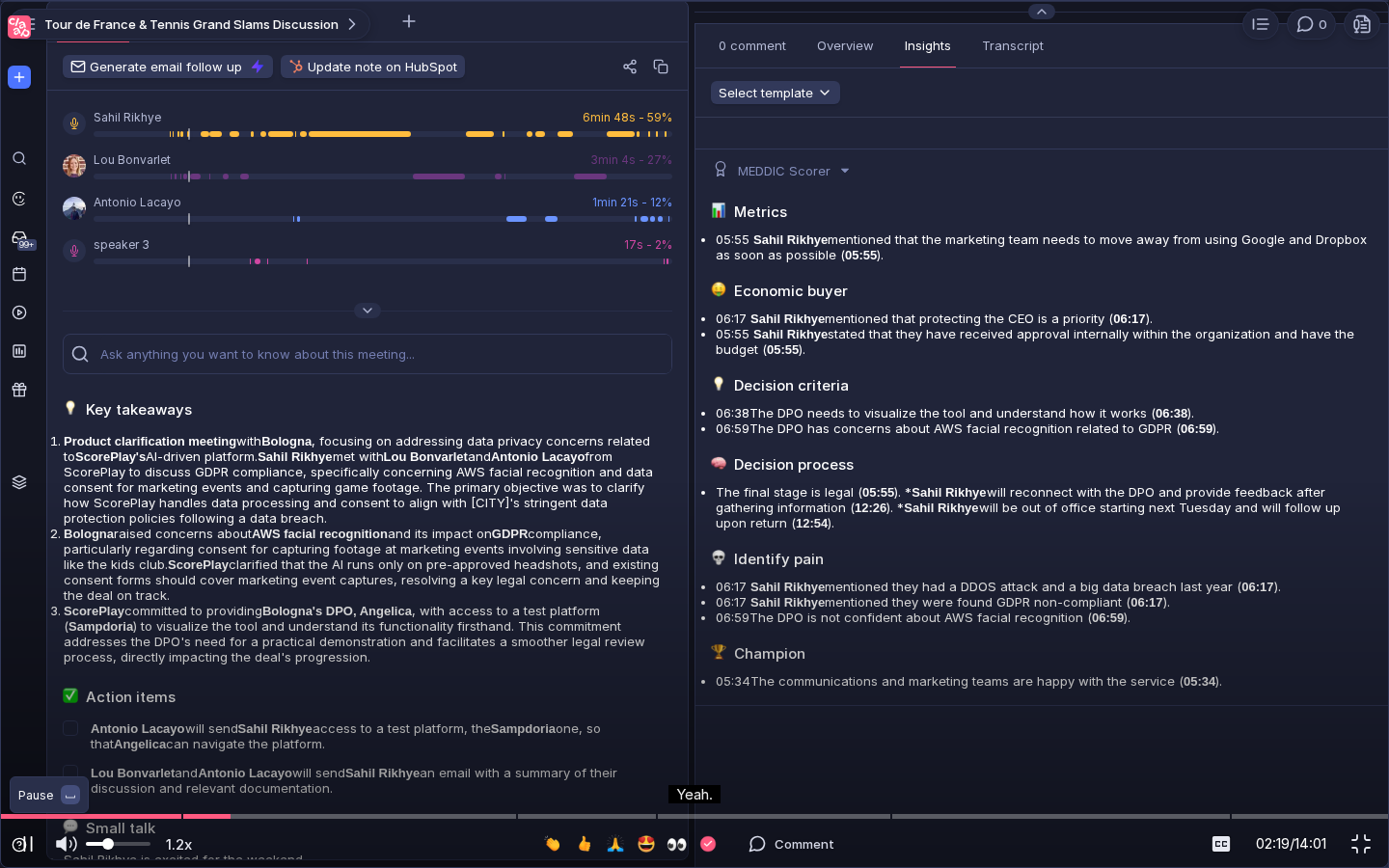 click at bounding box center [24, 844] 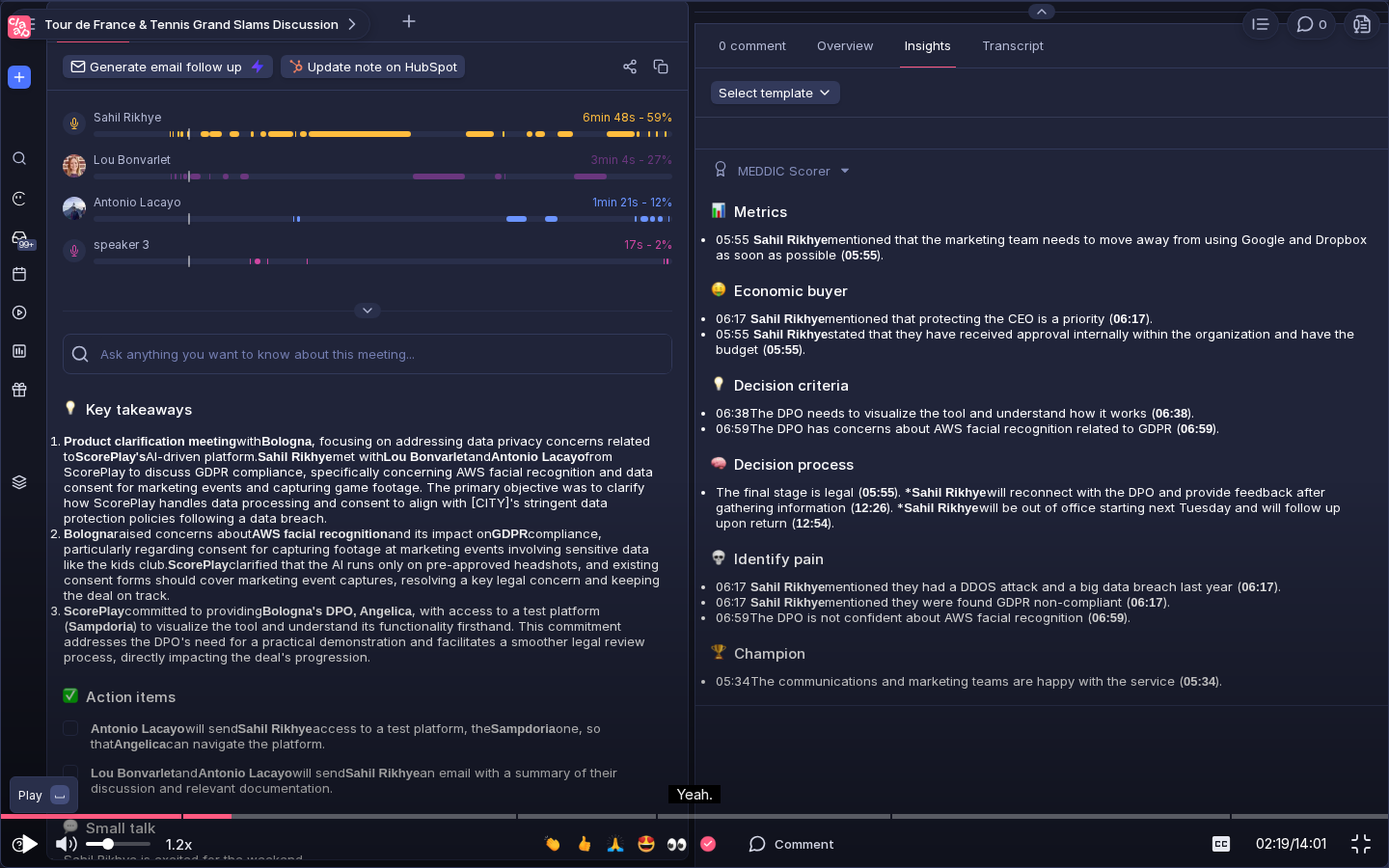 click at bounding box center (30, 844) 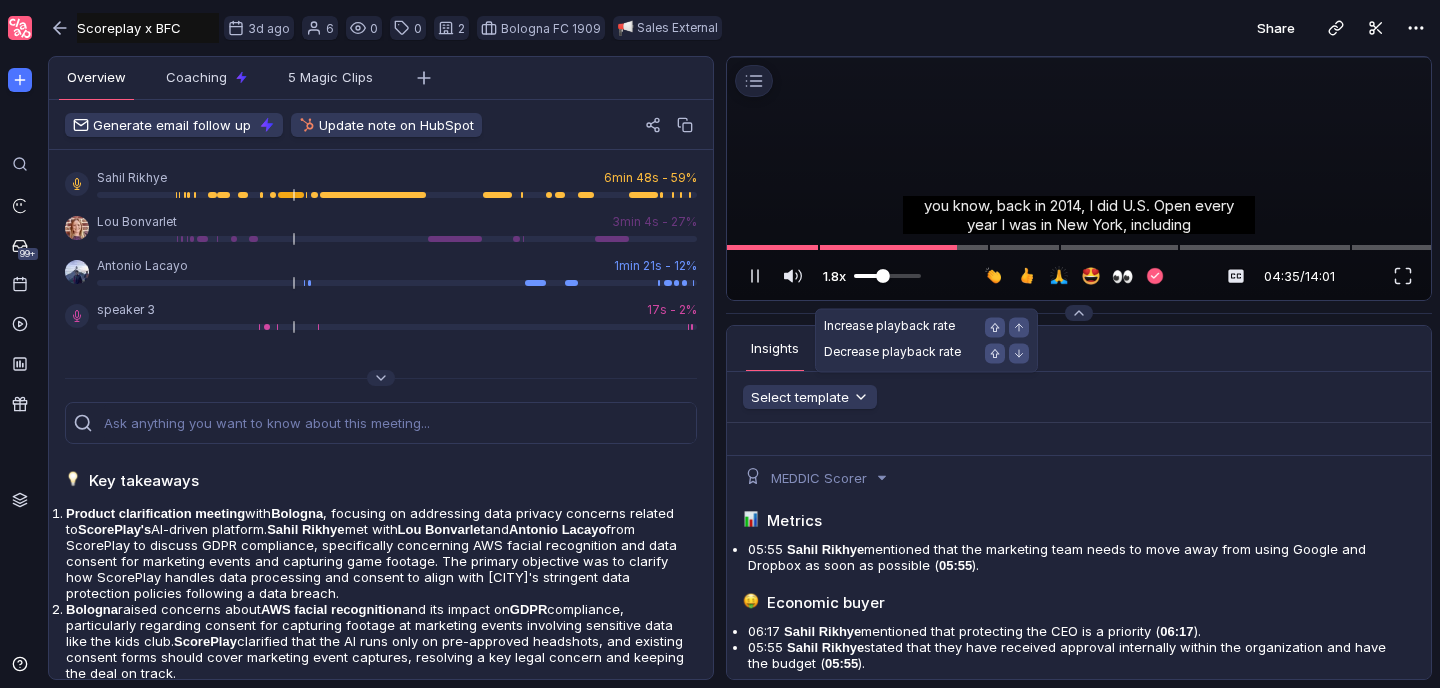click at bounding box center [883, 276] 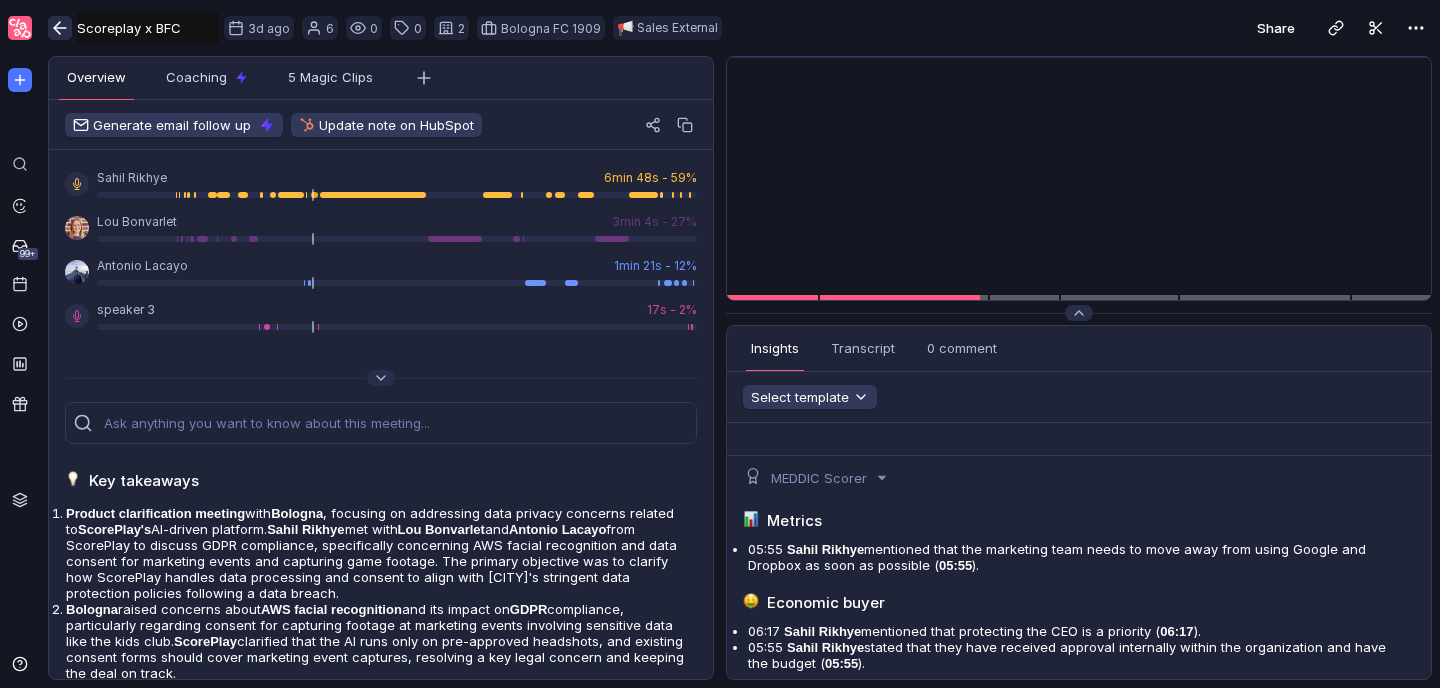 click at bounding box center (60, 28) 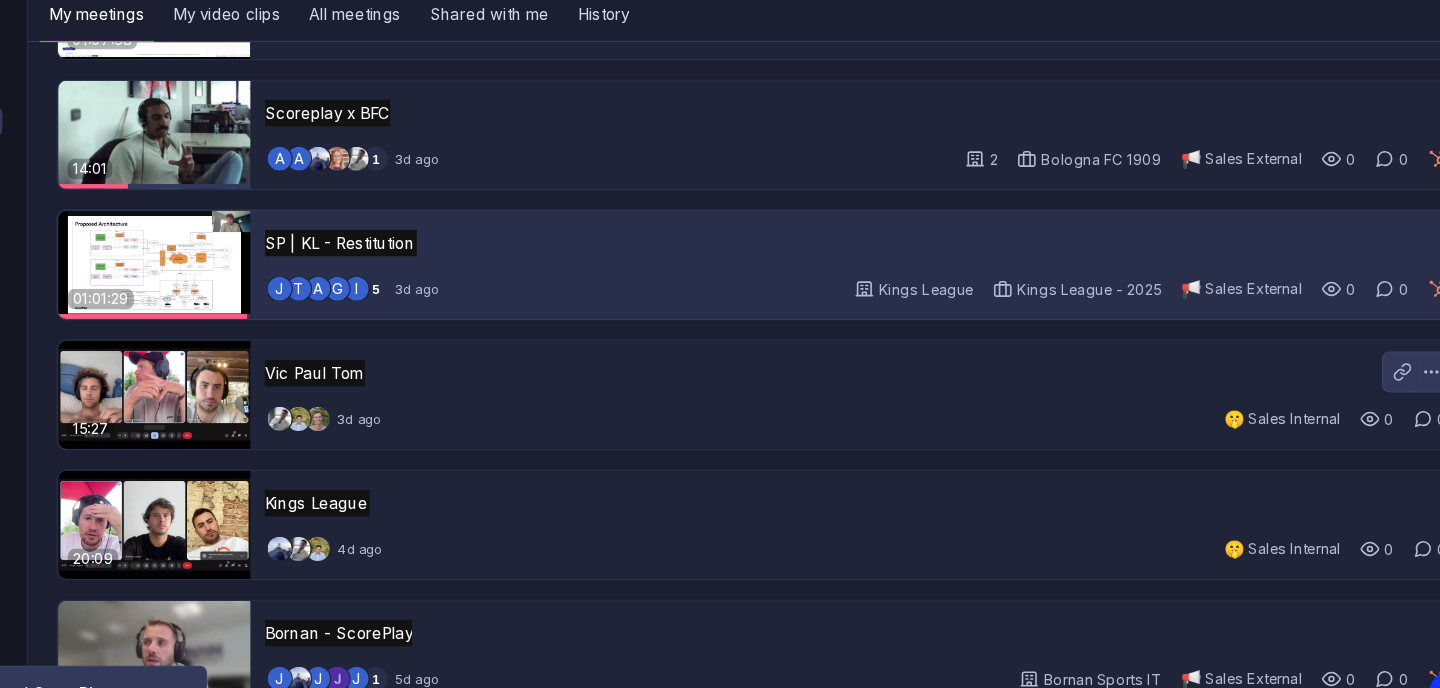 scroll, scrollTop: 160, scrollLeft: 0, axis: vertical 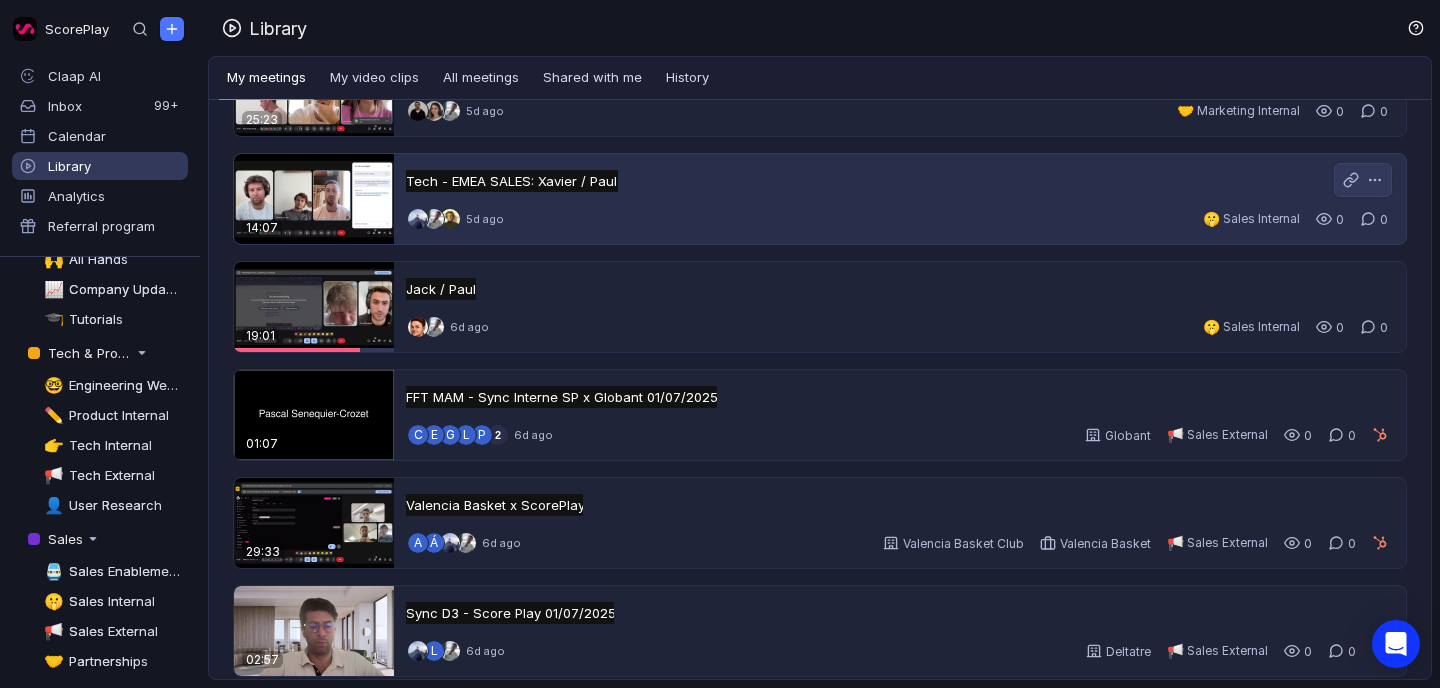 click at bounding box center (314, 199) 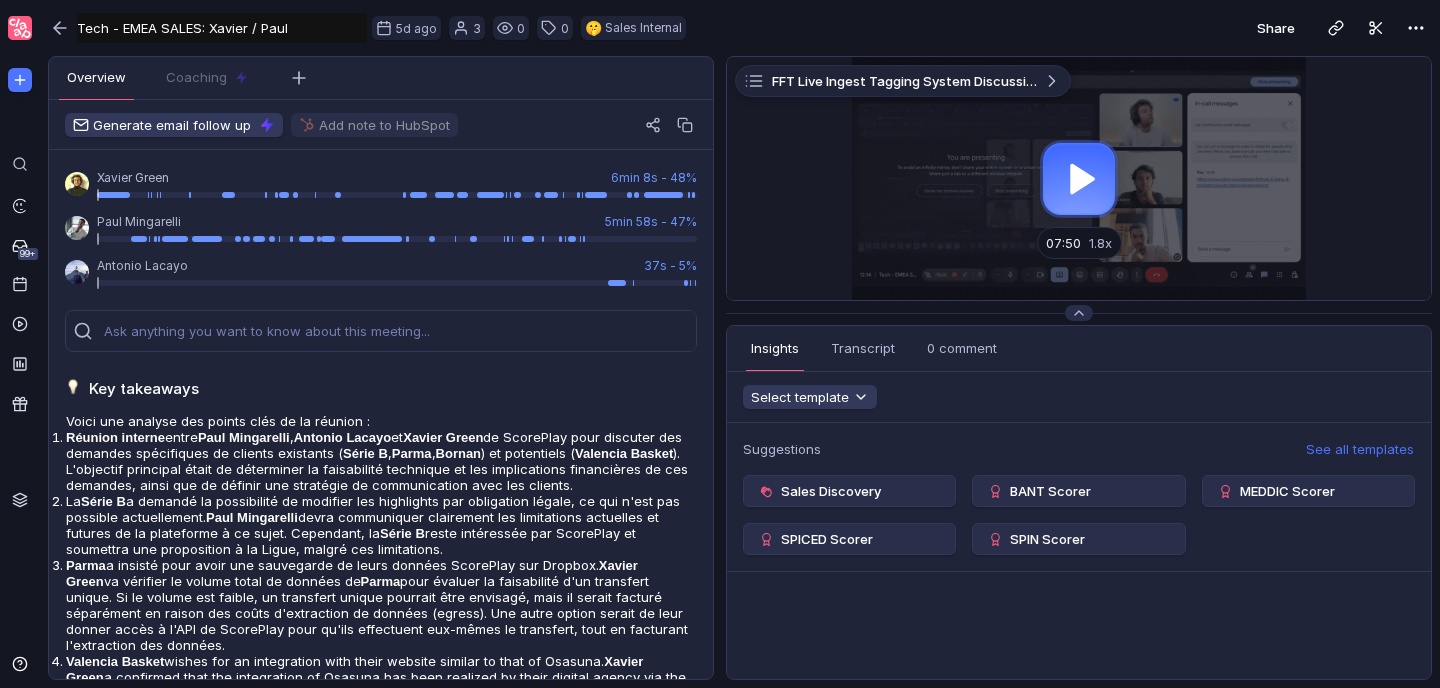 click at bounding box center (1079, 178) 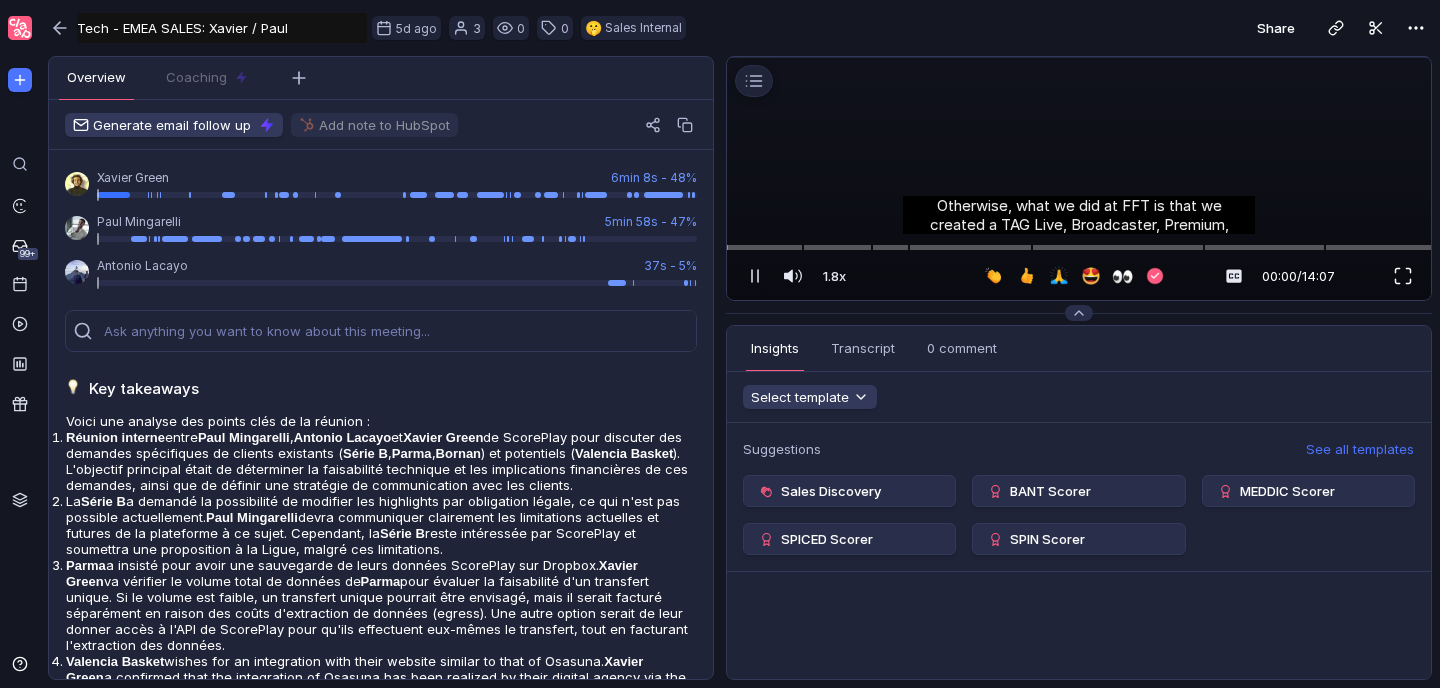 click at bounding box center [1403, 276] 